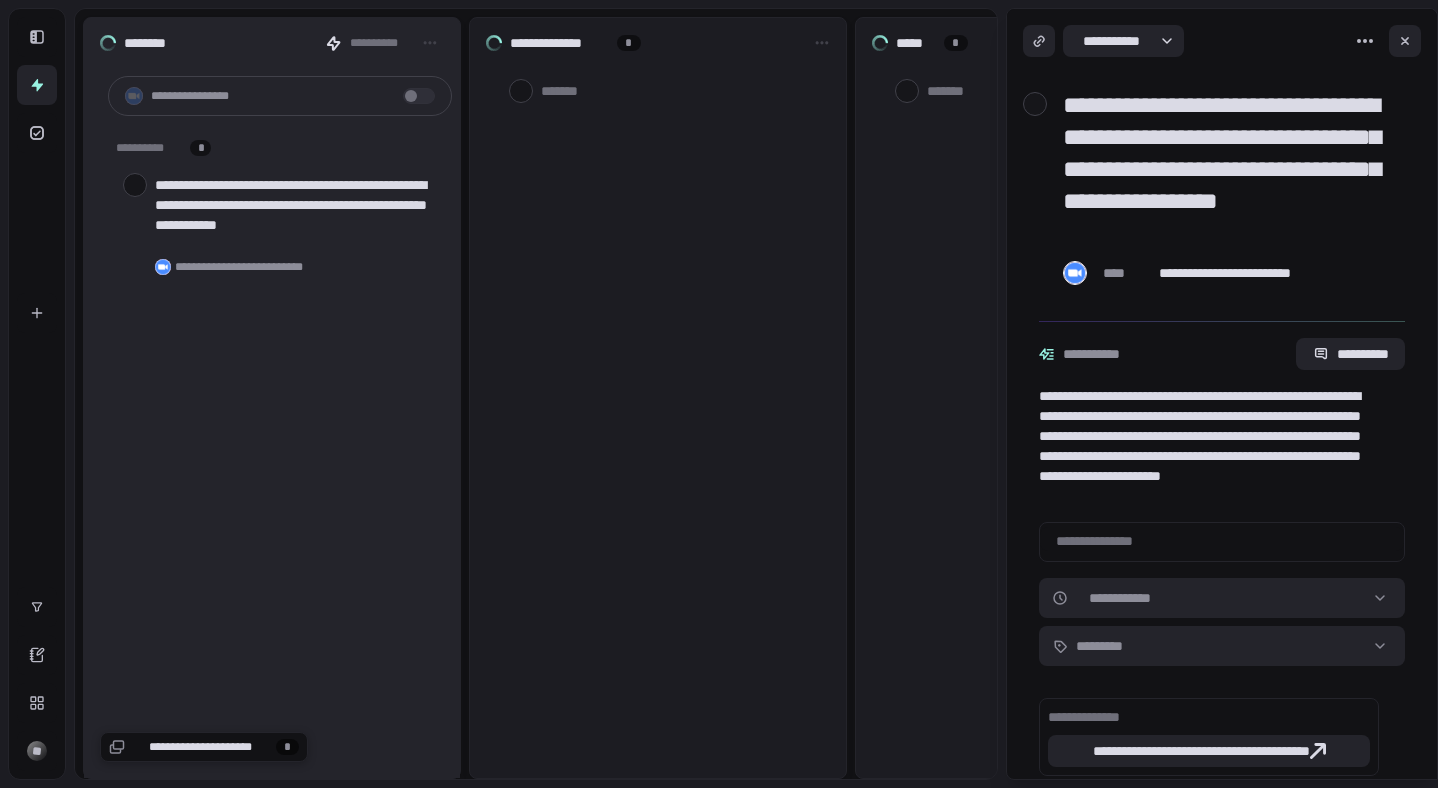 scroll, scrollTop: 0, scrollLeft: 0, axis: both 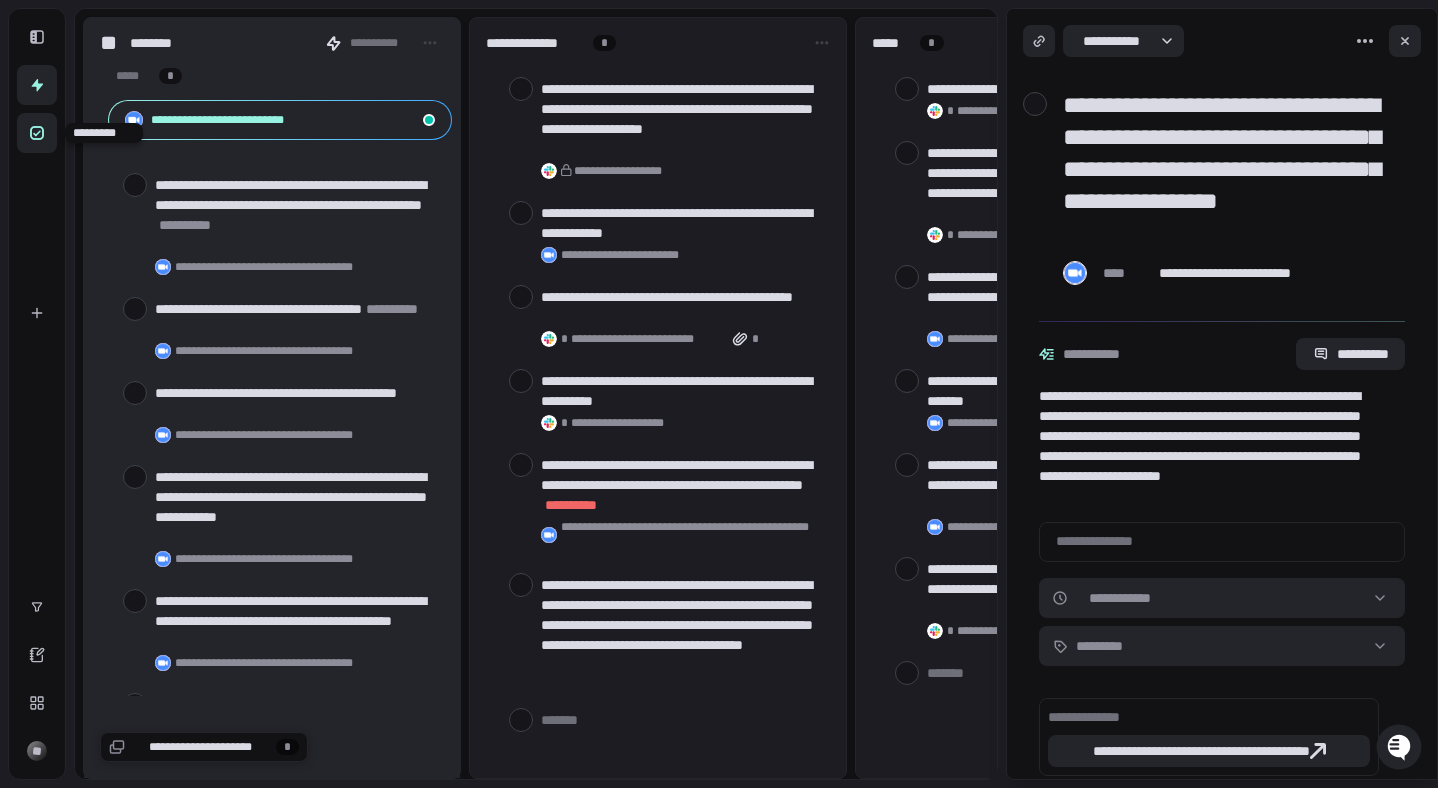 click at bounding box center (37, 133) 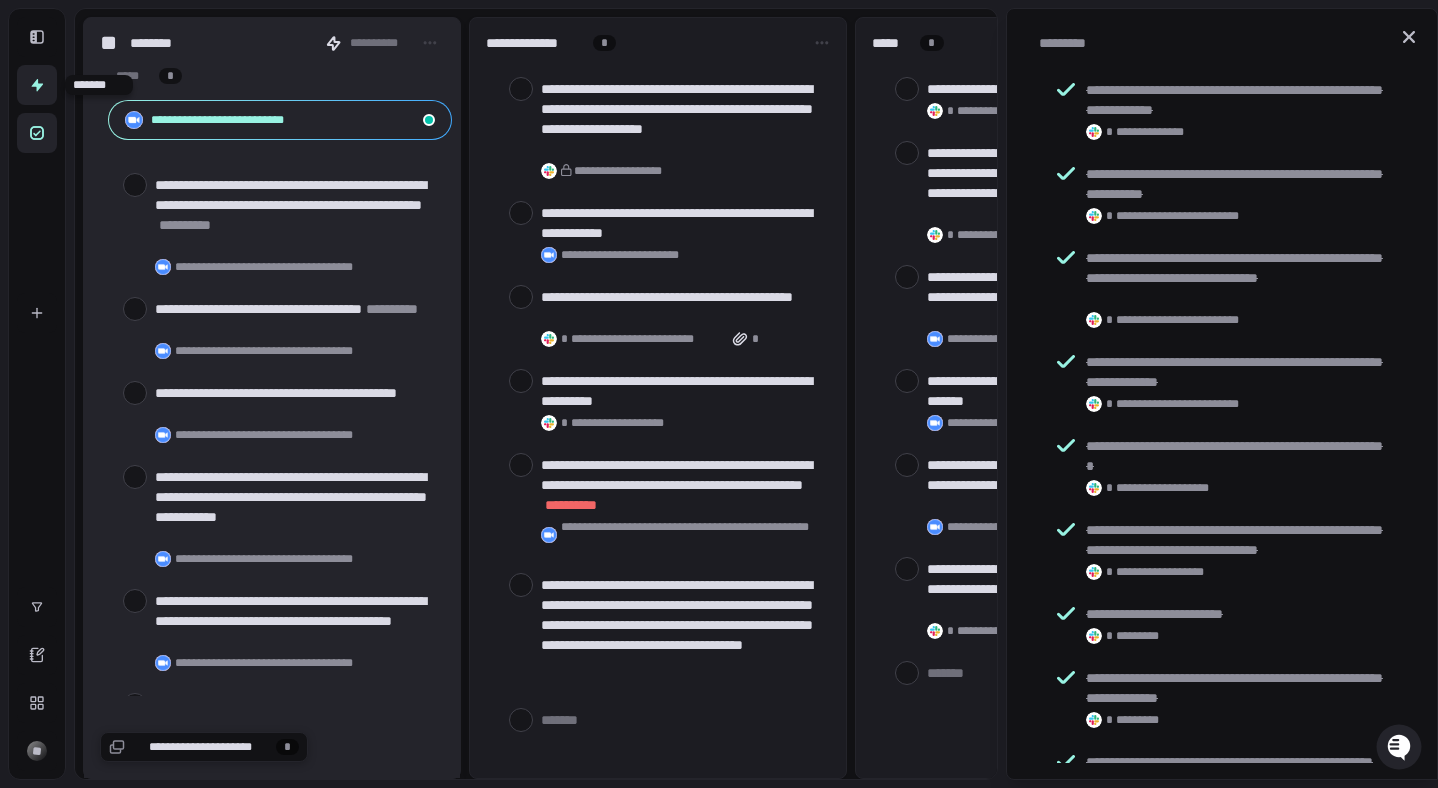 click at bounding box center (37, 85) 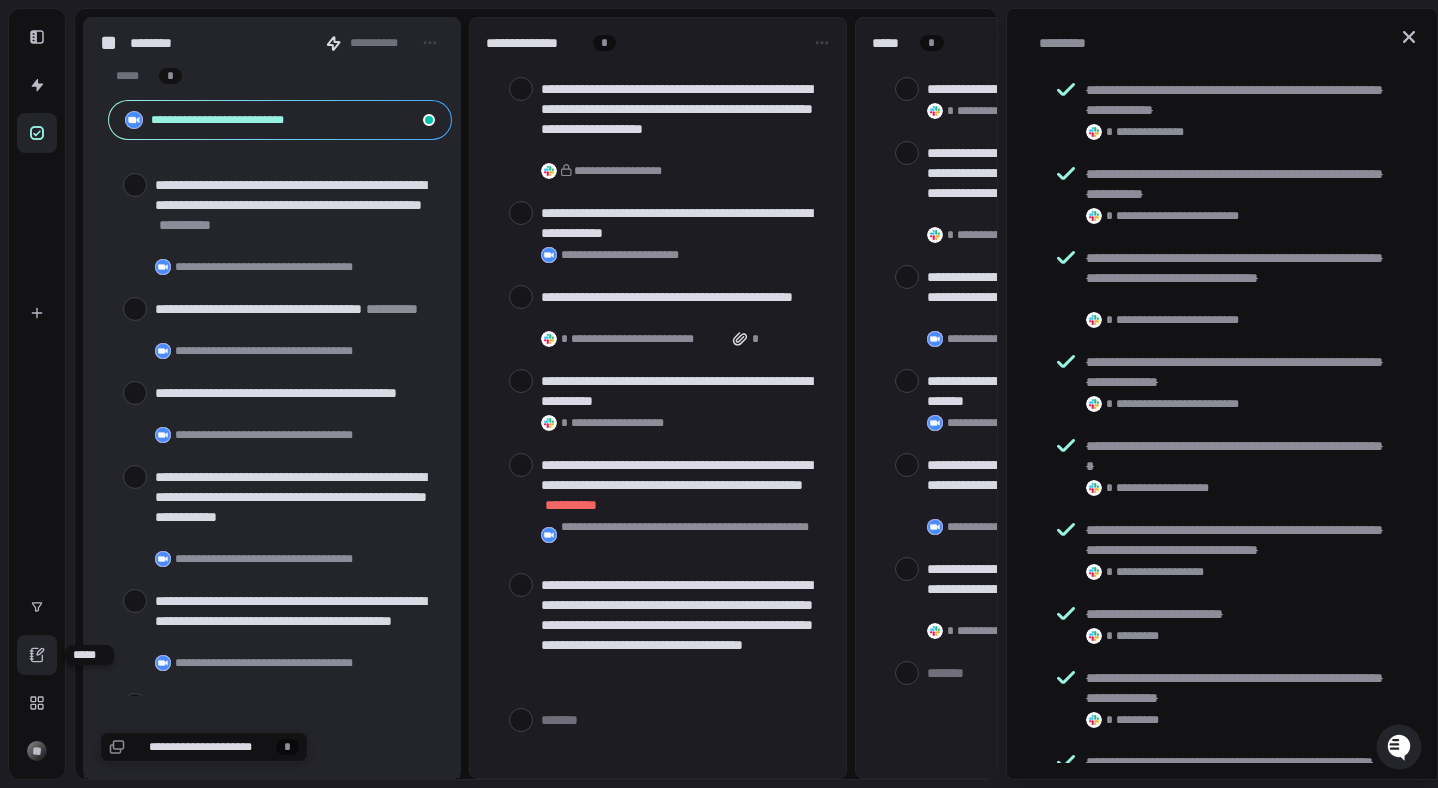 click at bounding box center [37, 655] 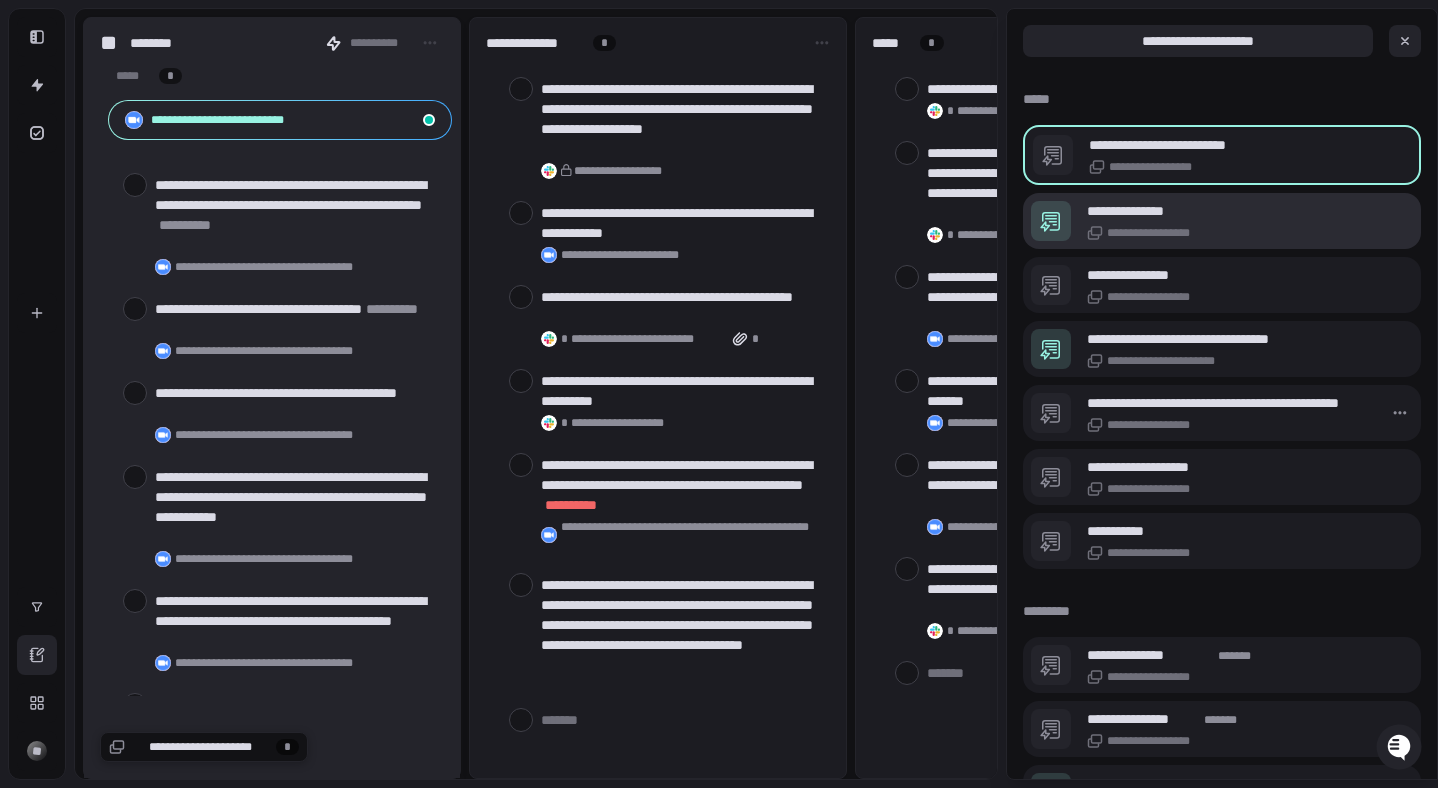 click on "**********" at bounding box center (1138, 211) 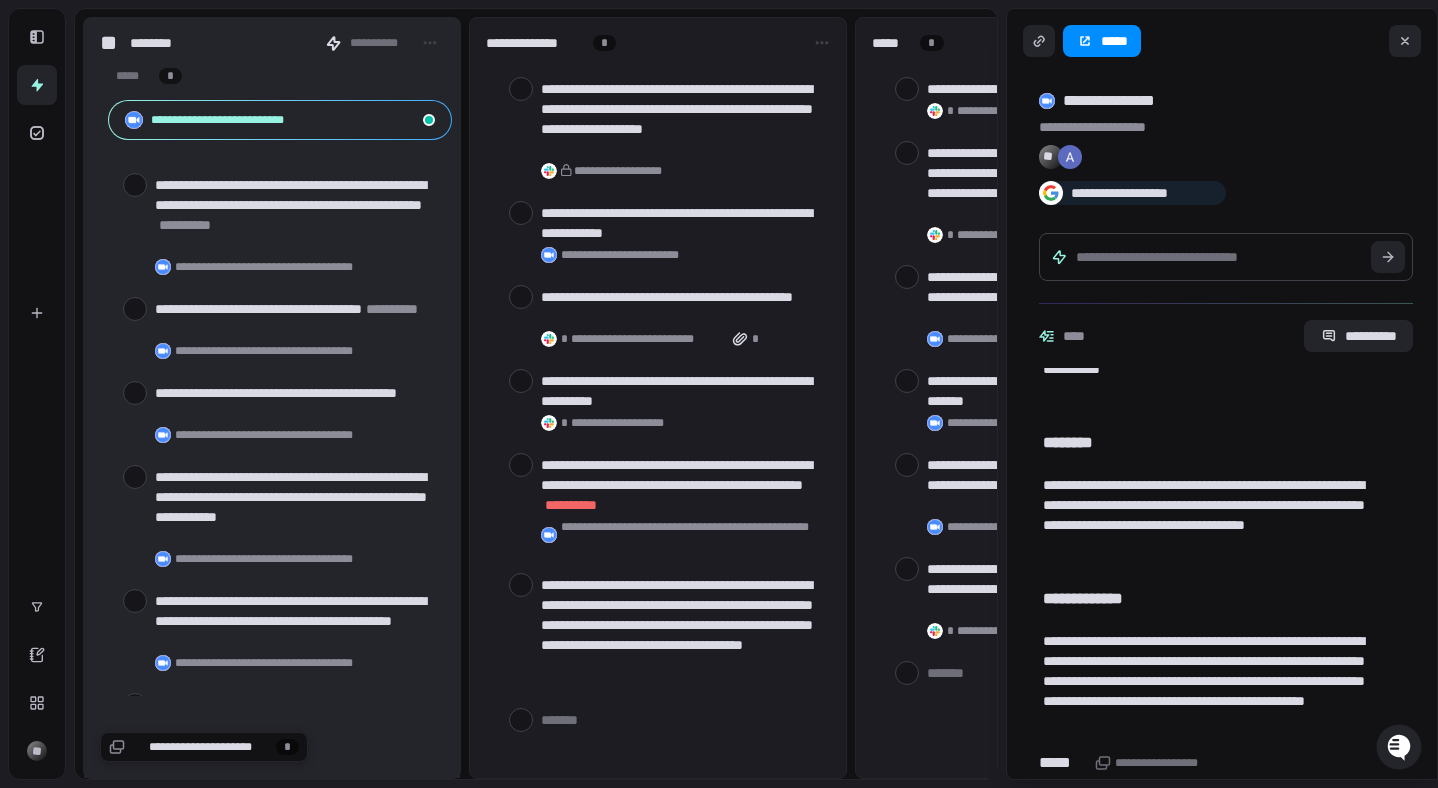 scroll, scrollTop: 501, scrollLeft: 0, axis: vertical 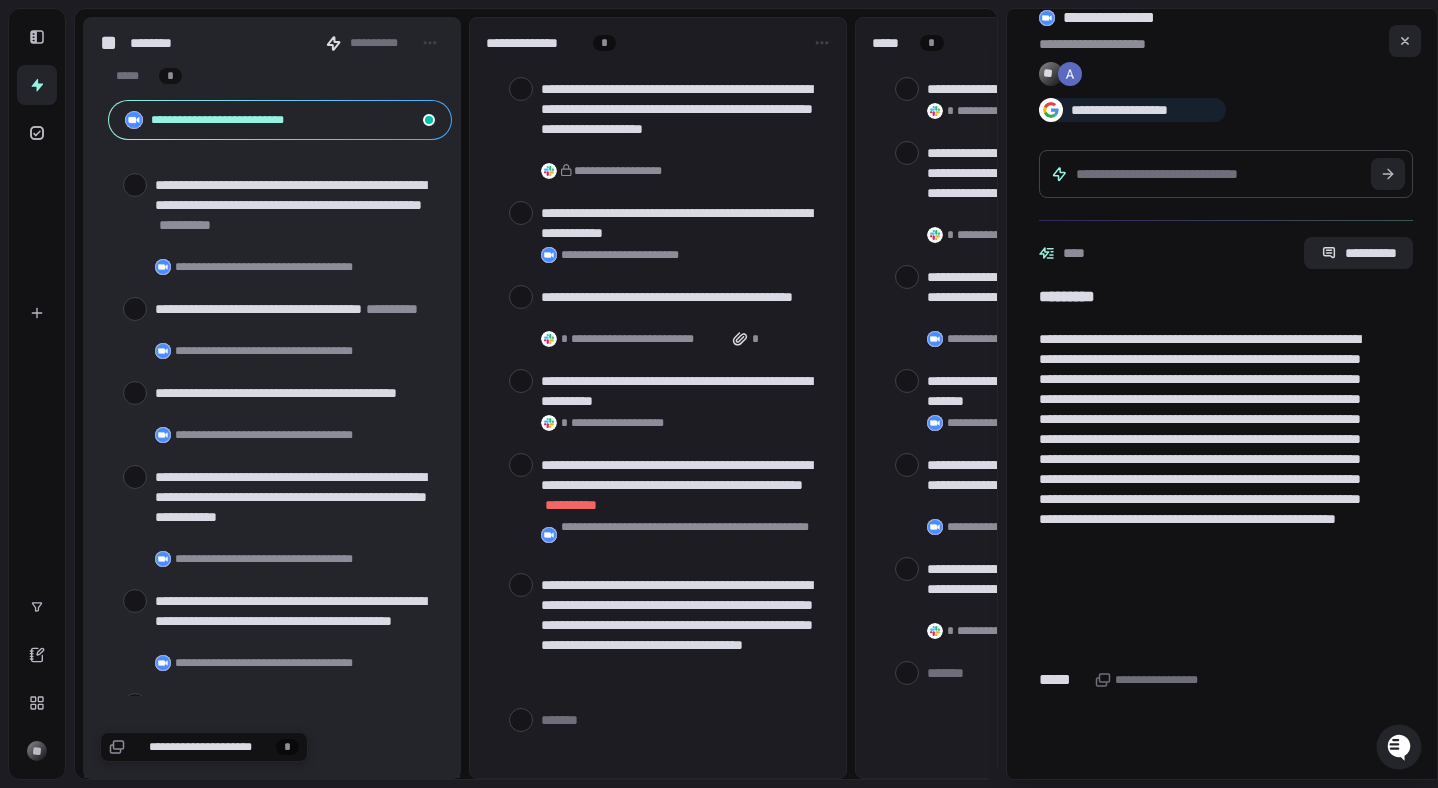 click at bounding box center (1070, 74) 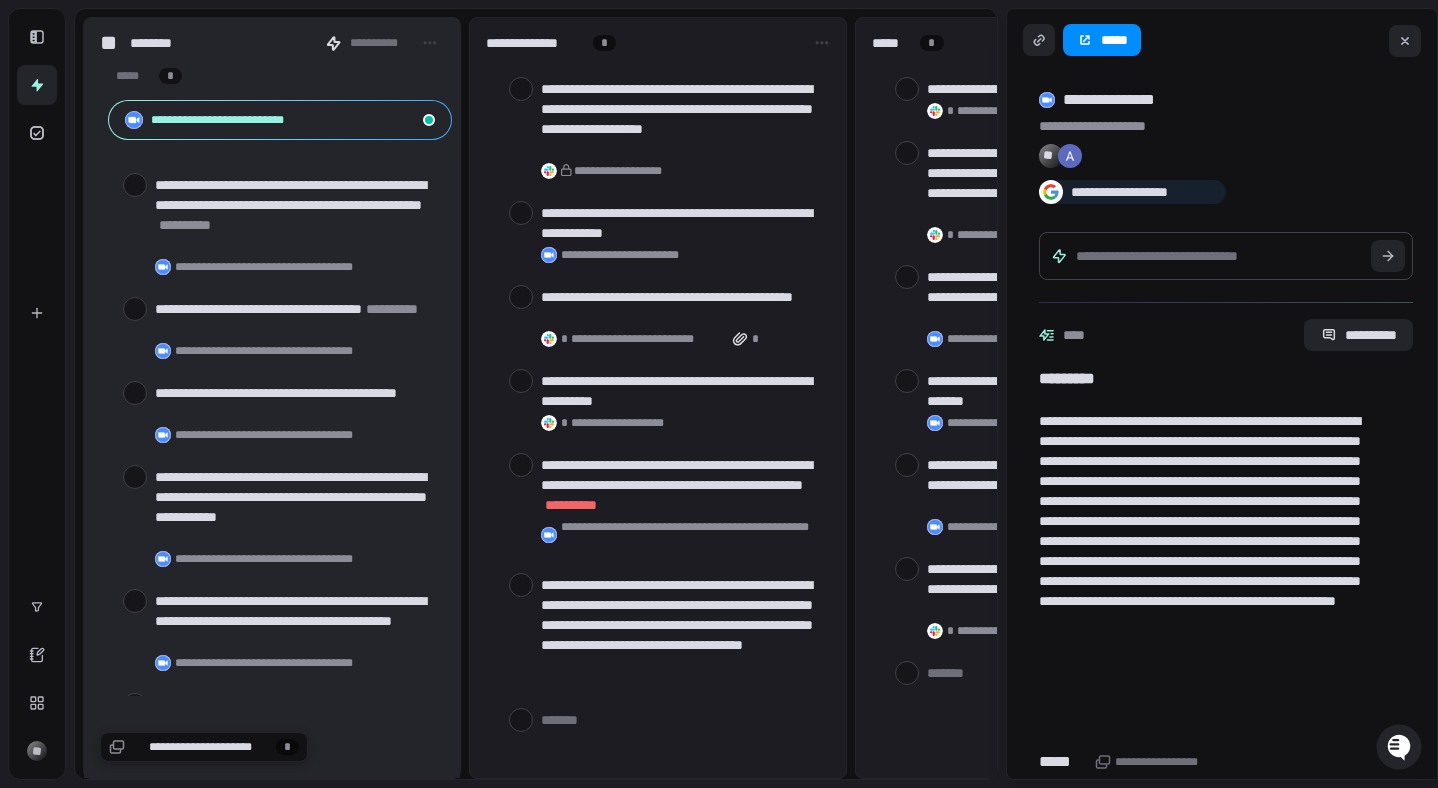 scroll, scrollTop: 0, scrollLeft: 0, axis: both 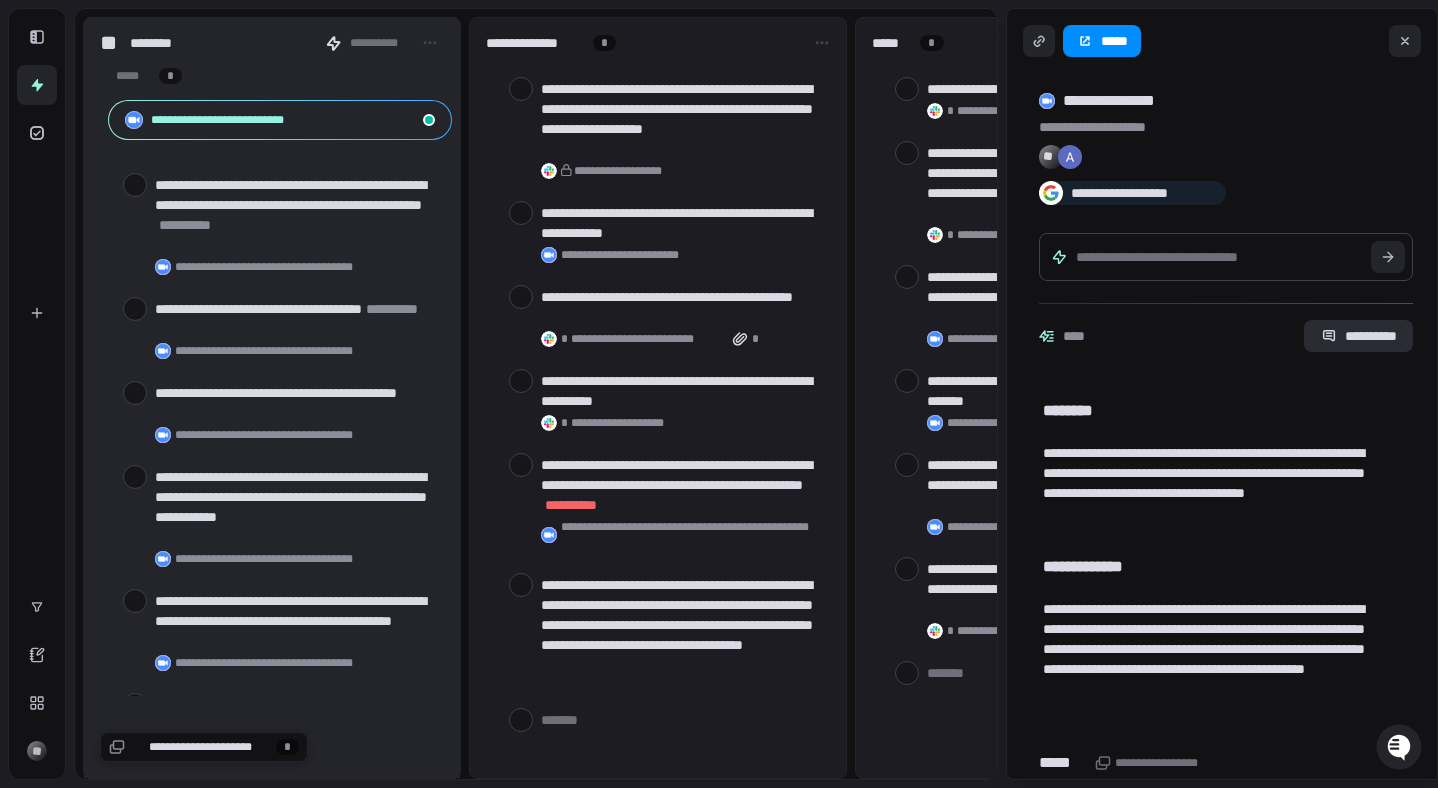 click on "**********" at bounding box center (1358, 336) 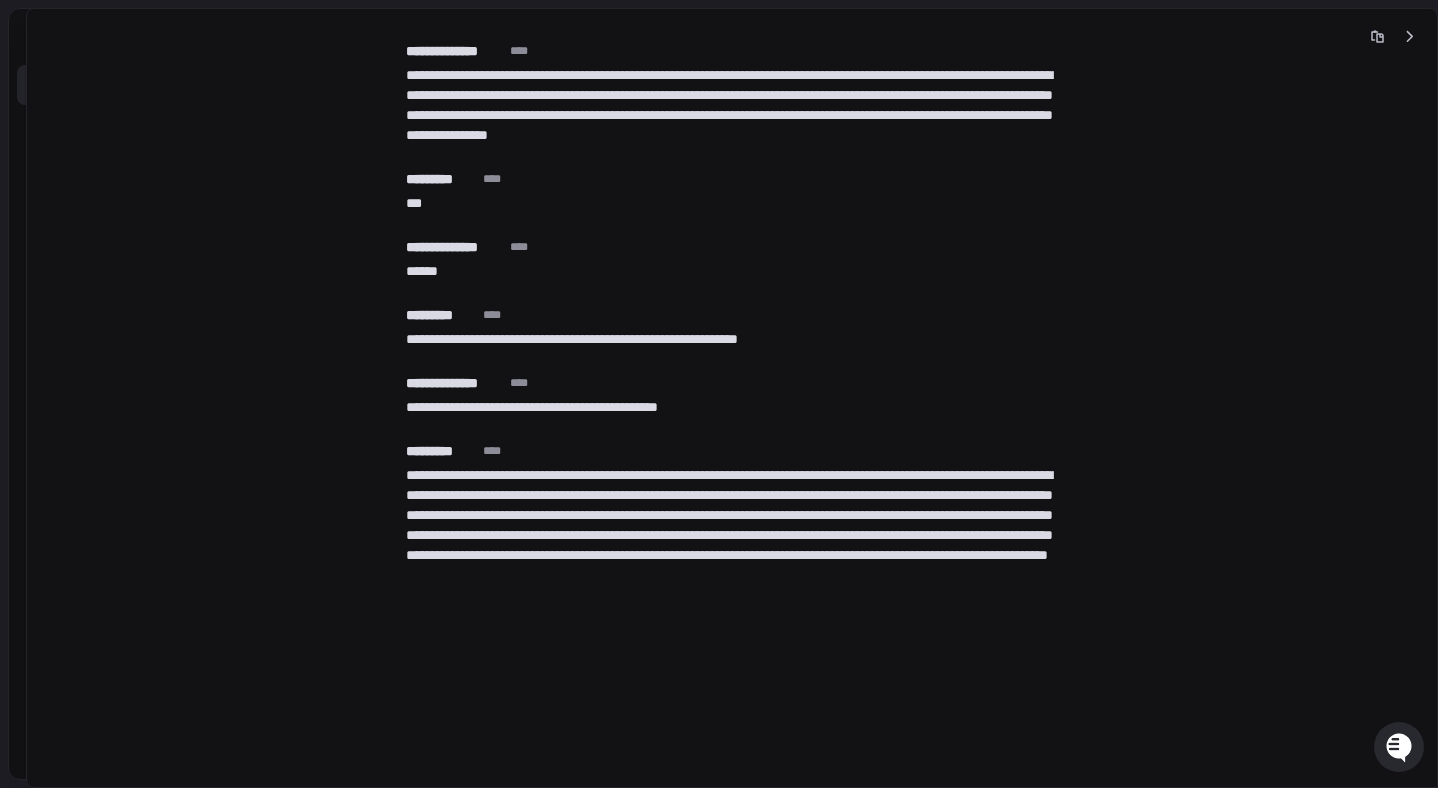 click 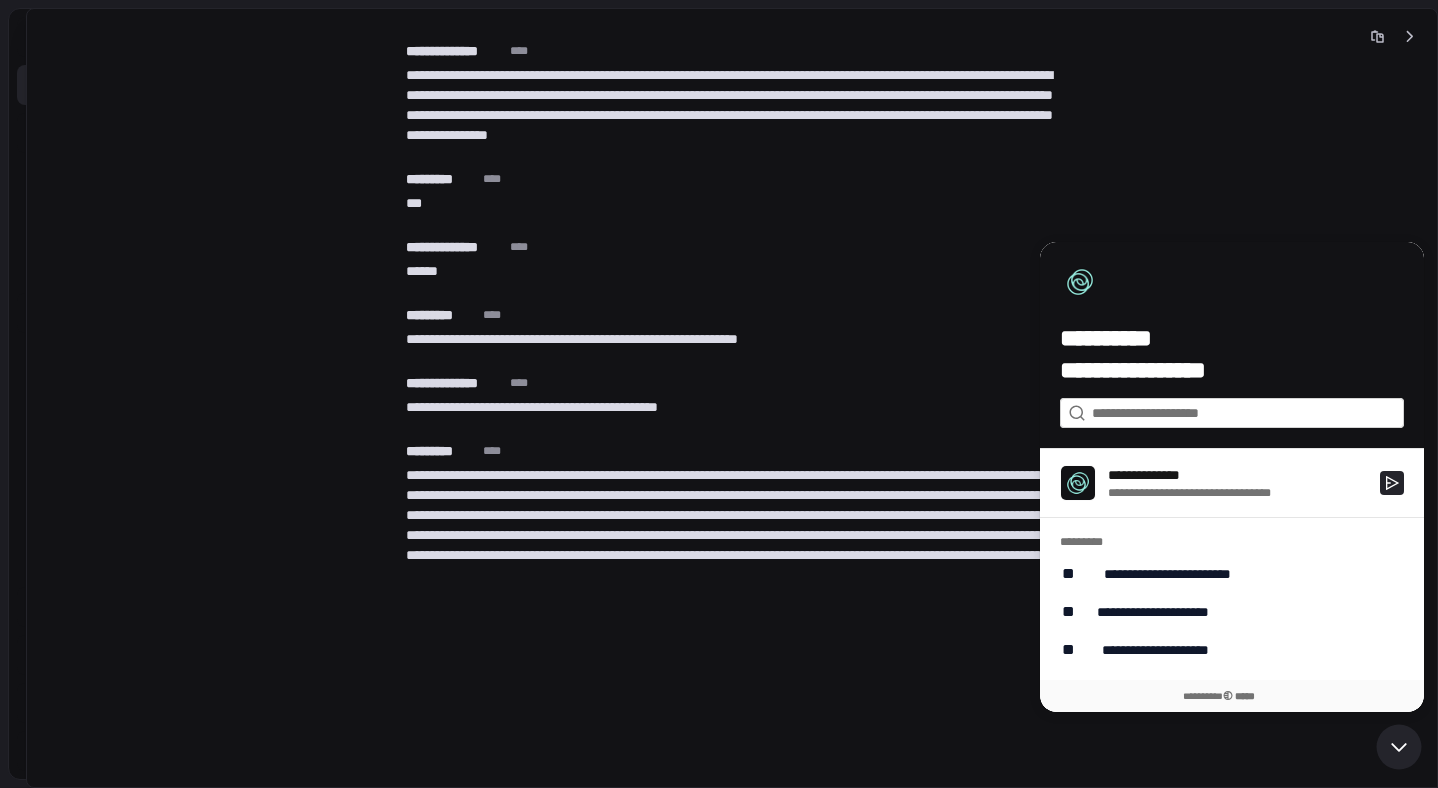 click on "**********" at bounding box center [1232, 345] 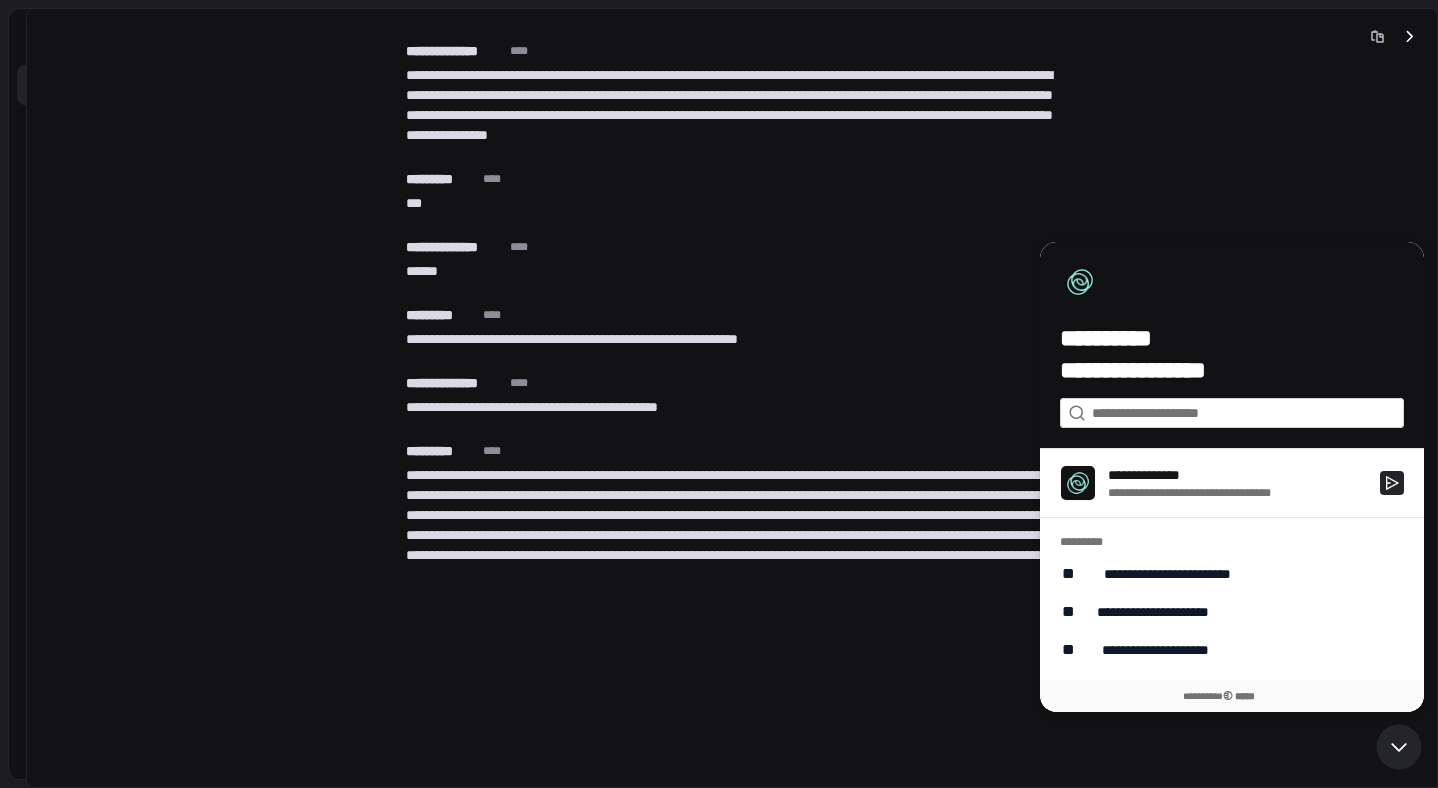 click 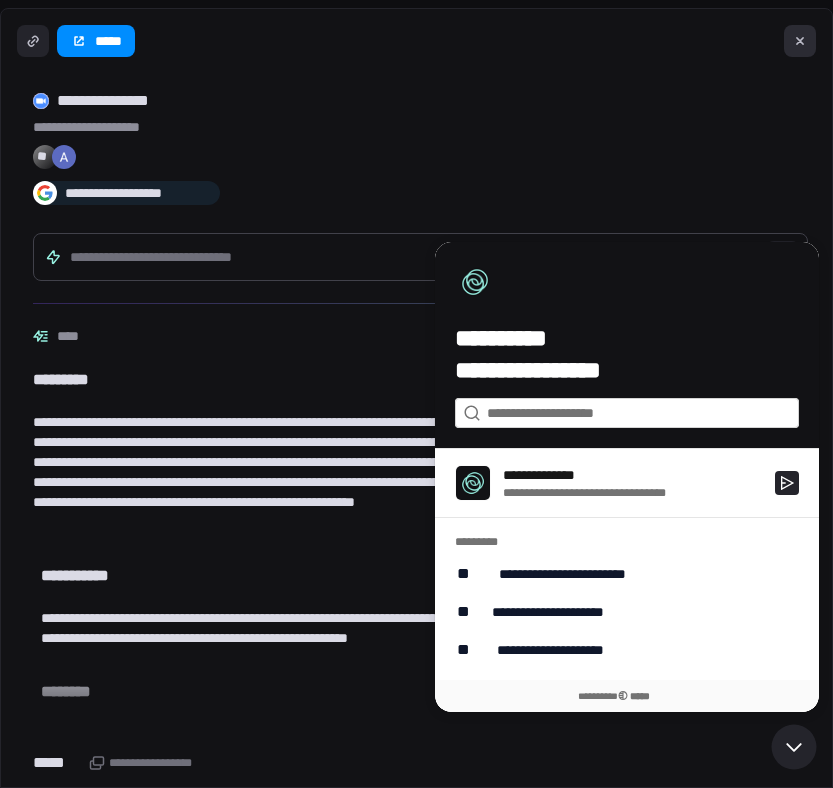 click at bounding box center [800, 41] 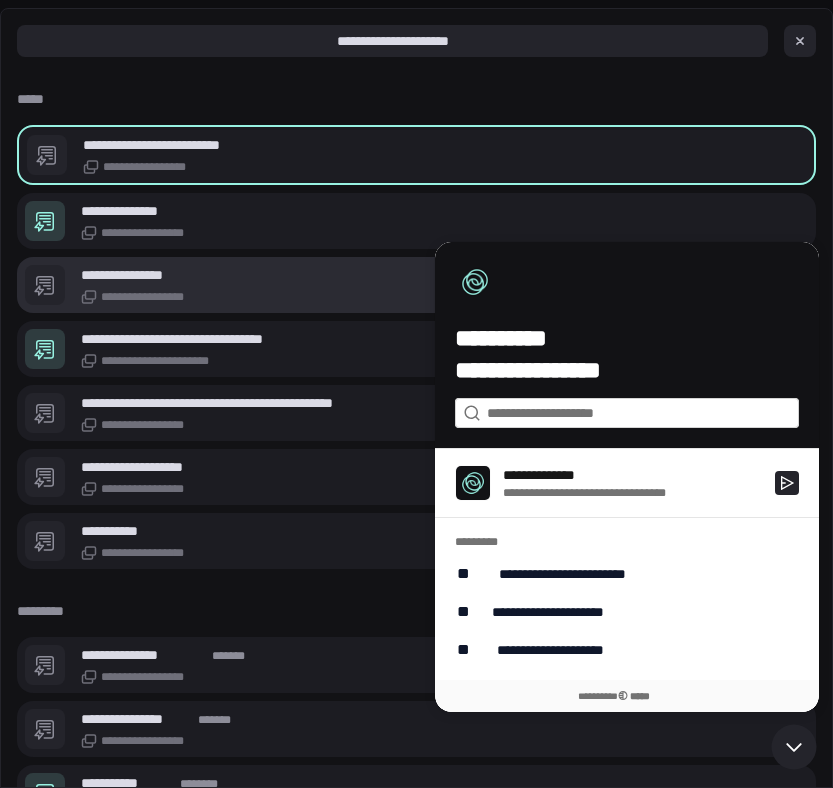 click on "**********" at bounding box center (424, 275) 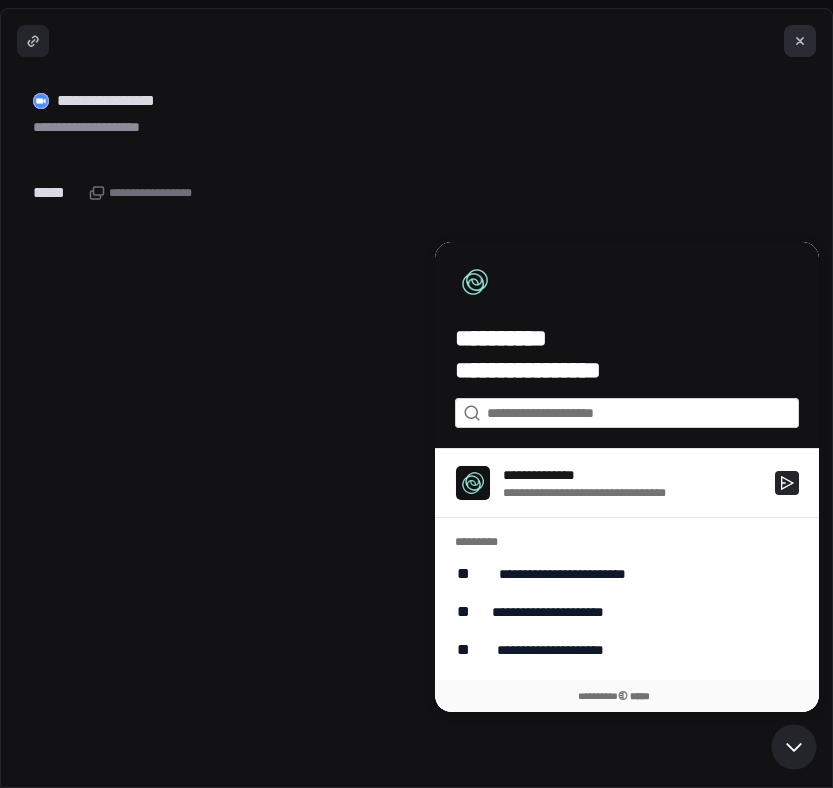 click at bounding box center [800, 41] 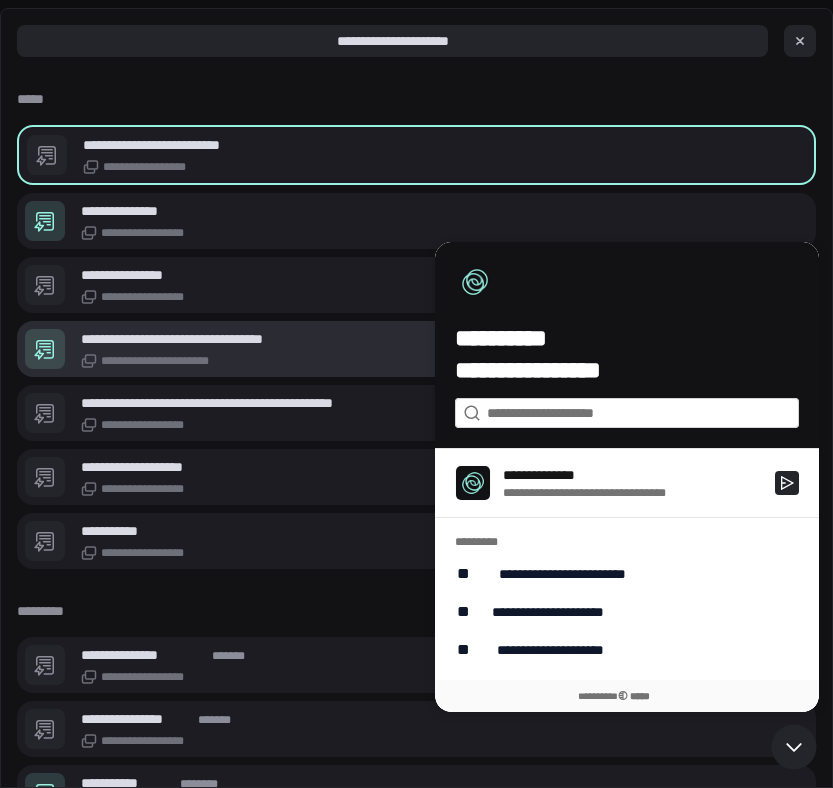 click on "**********" at bounding box center (204, 339) 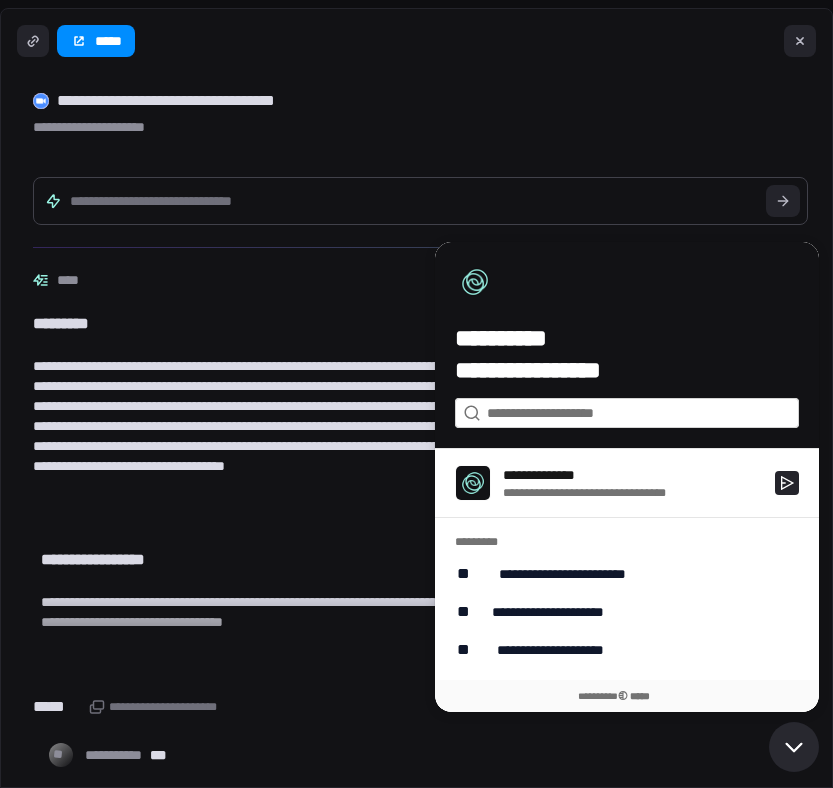 click 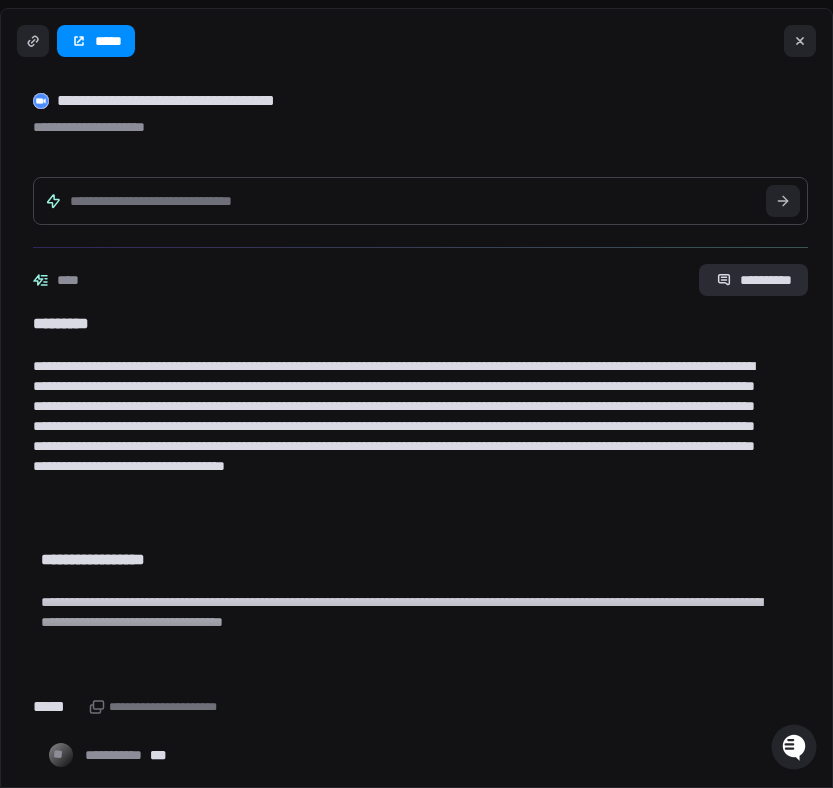 click on "**********" at bounding box center [753, 280] 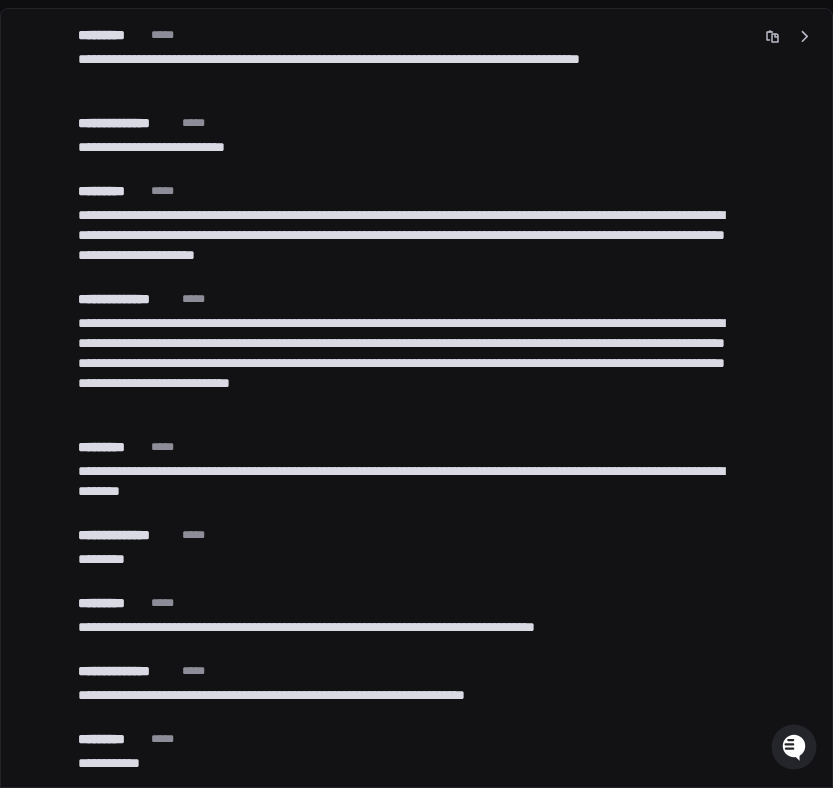 scroll, scrollTop: 18086, scrollLeft: 0, axis: vertical 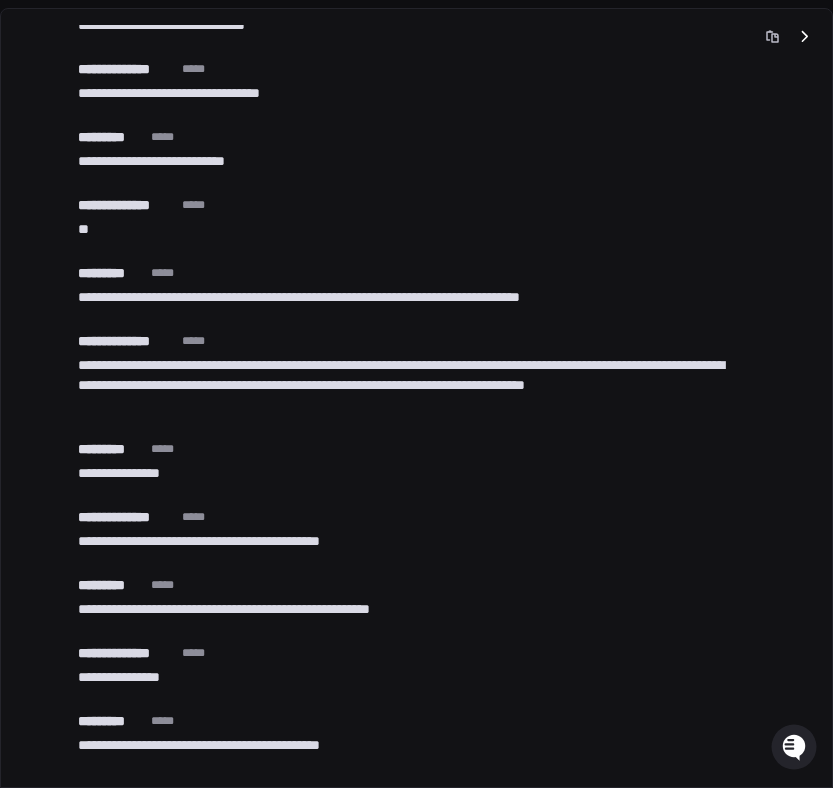 click at bounding box center (804, 37) 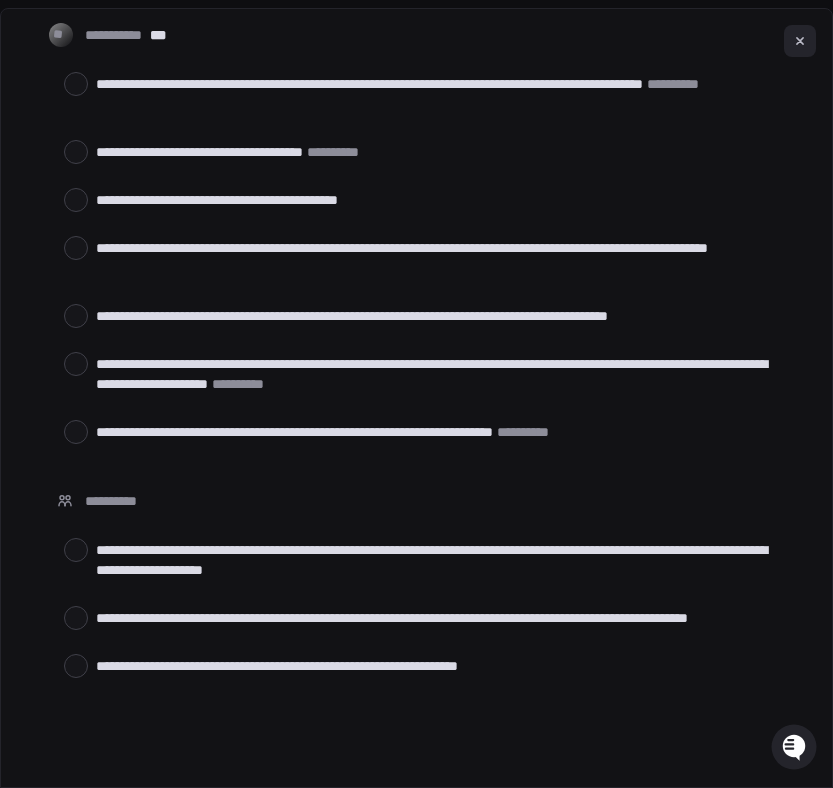 scroll, scrollTop: 707, scrollLeft: 0, axis: vertical 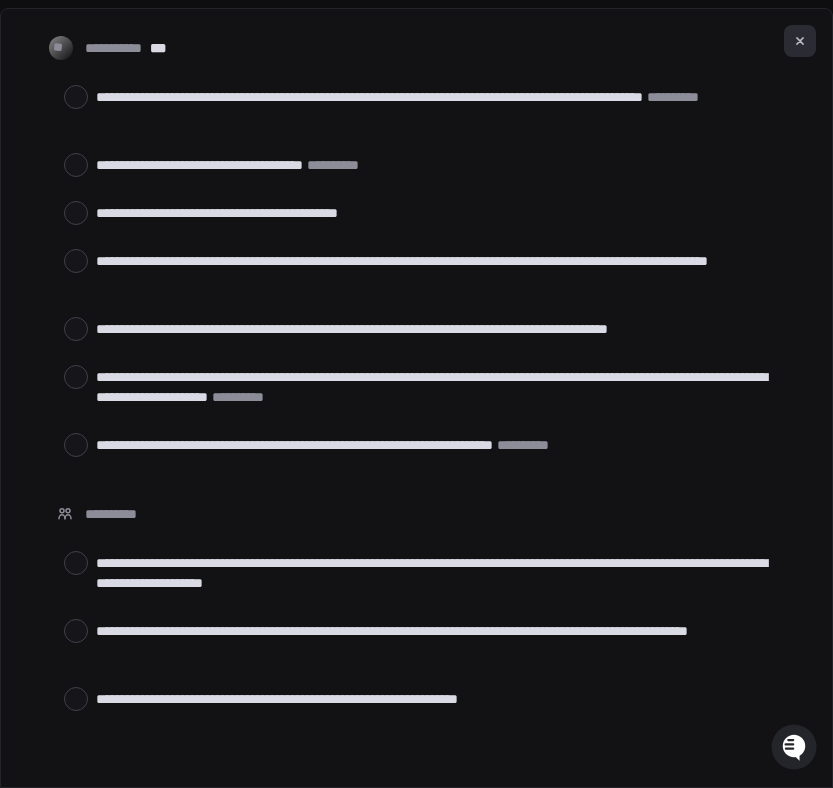 click at bounding box center (800, 41) 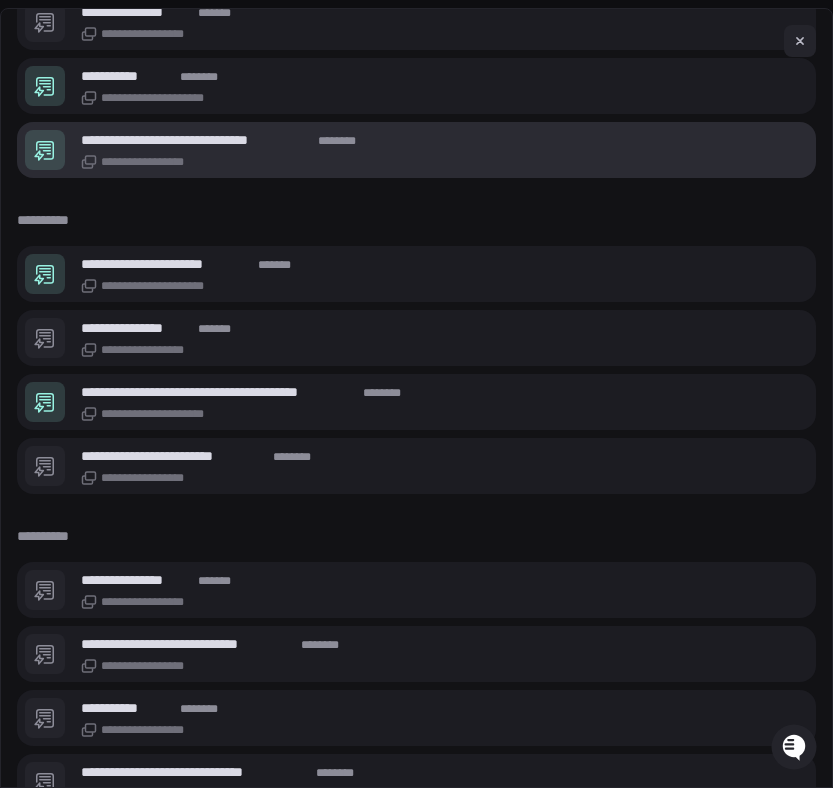 scroll, scrollTop: 0, scrollLeft: 0, axis: both 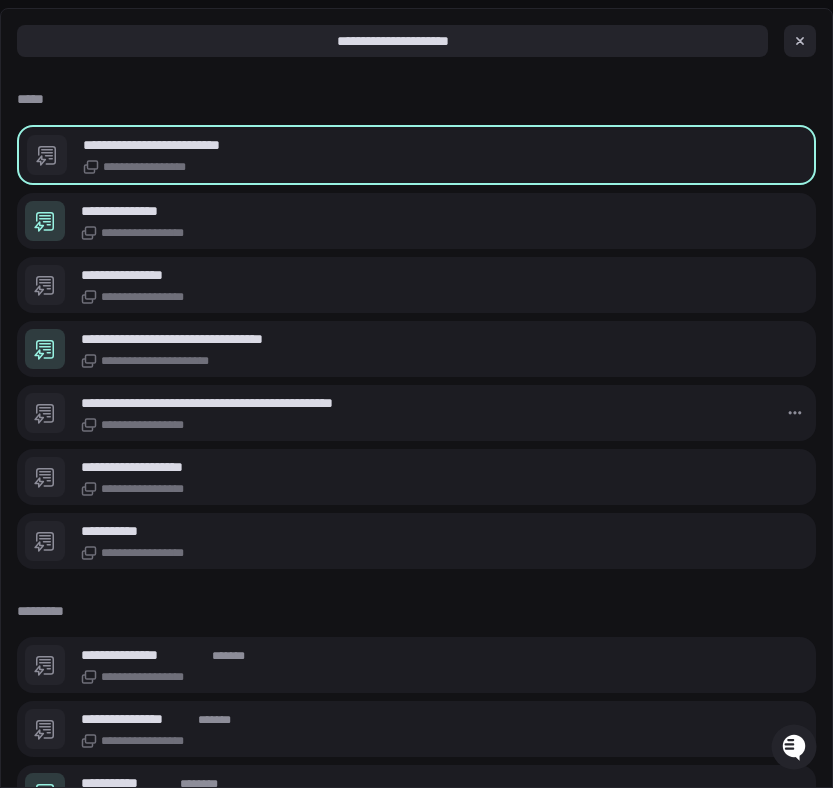 type on "*" 